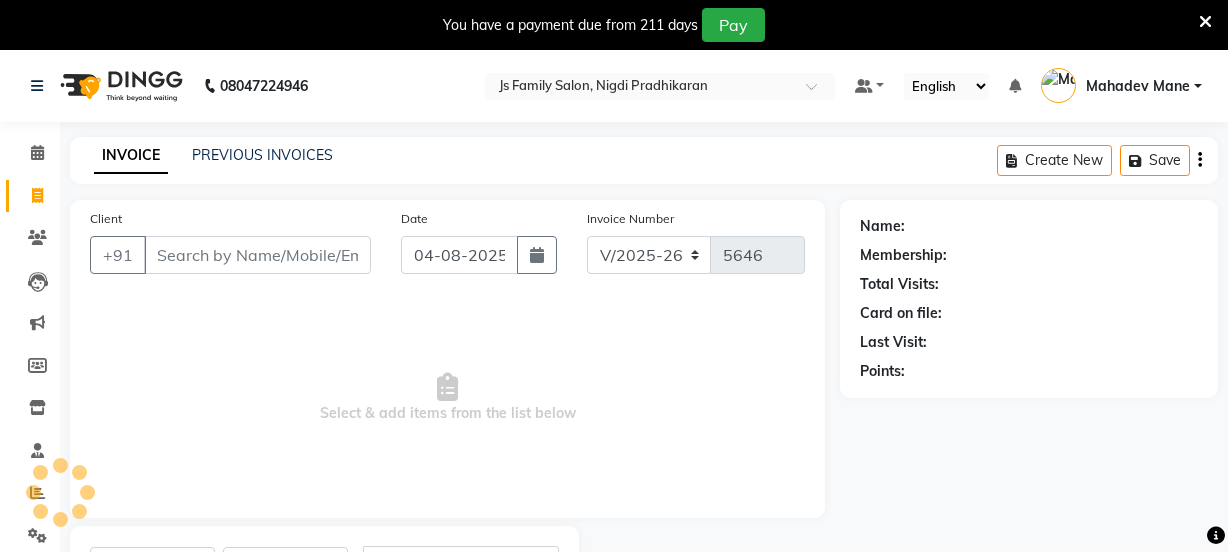 select on "3729" 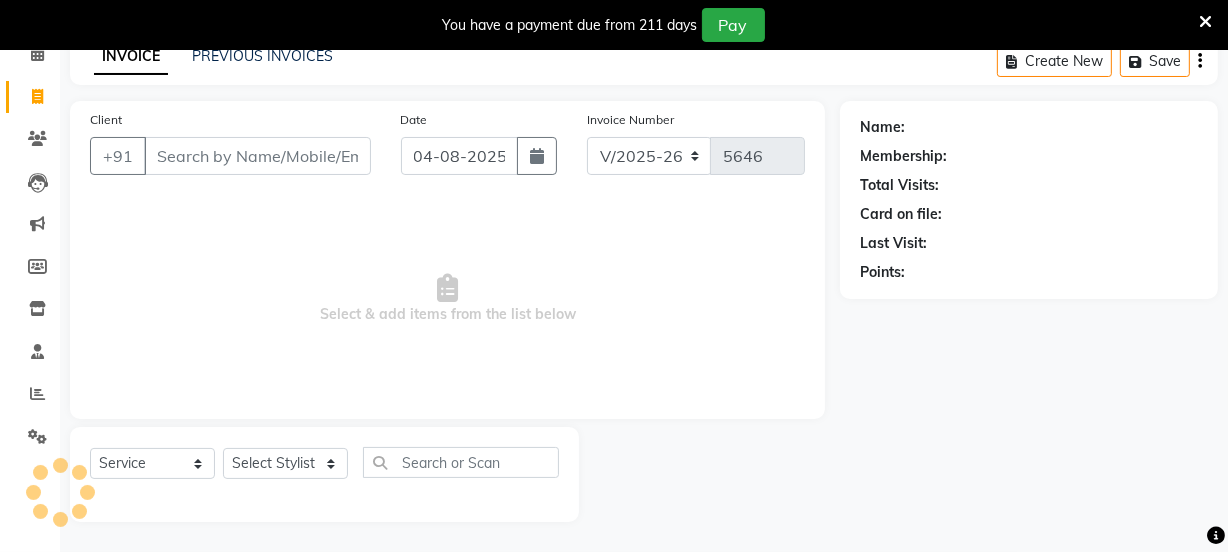 scroll, scrollTop: 0, scrollLeft: 0, axis: both 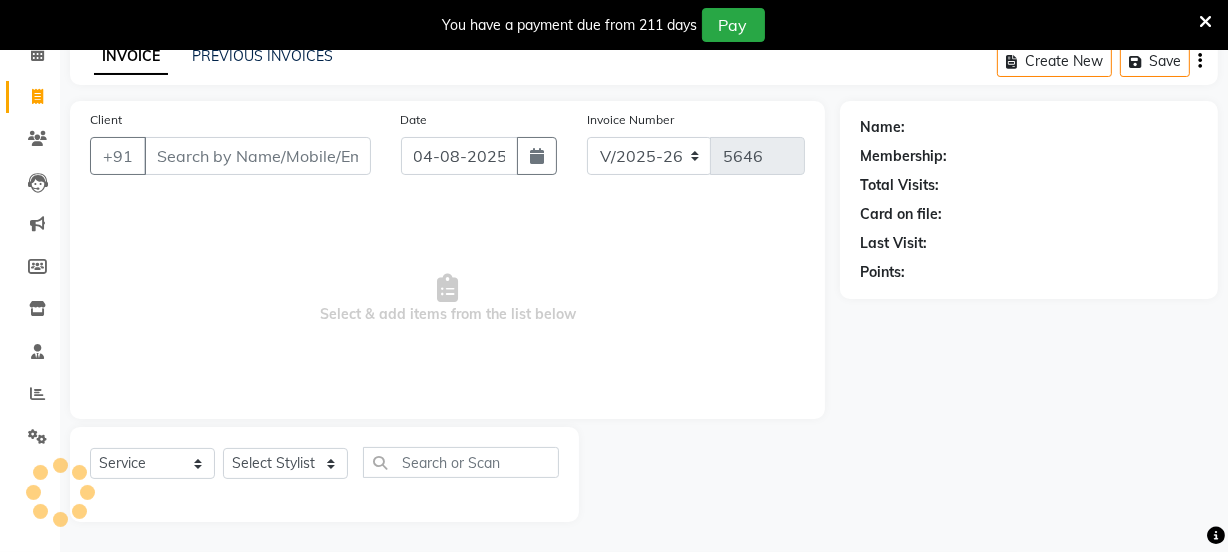 drag, startPoint x: 0, startPoint y: 0, endPoint x: 210, endPoint y: 168, distance: 268.9312 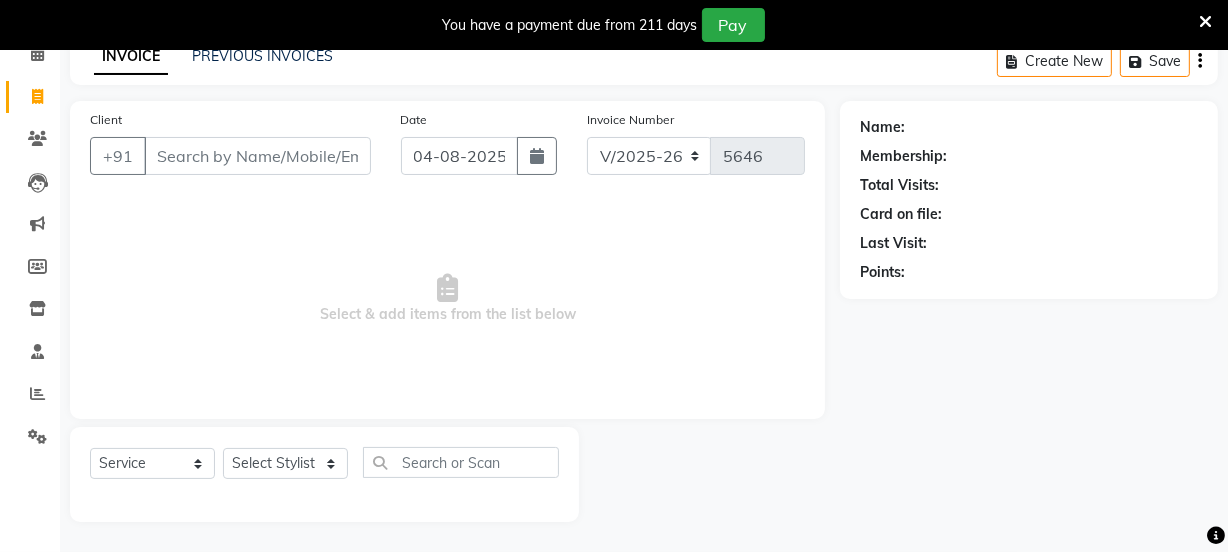 click on "Client" at bounding box center (257, 156) 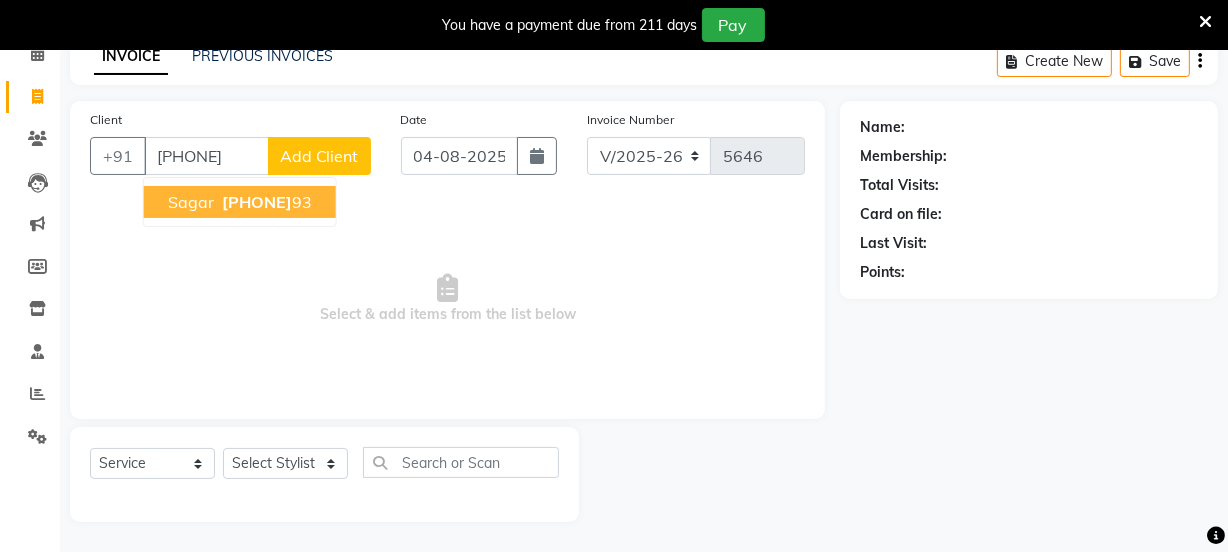 click on "[FIRST]   [PHONE]" at bounding box center [240, 202] 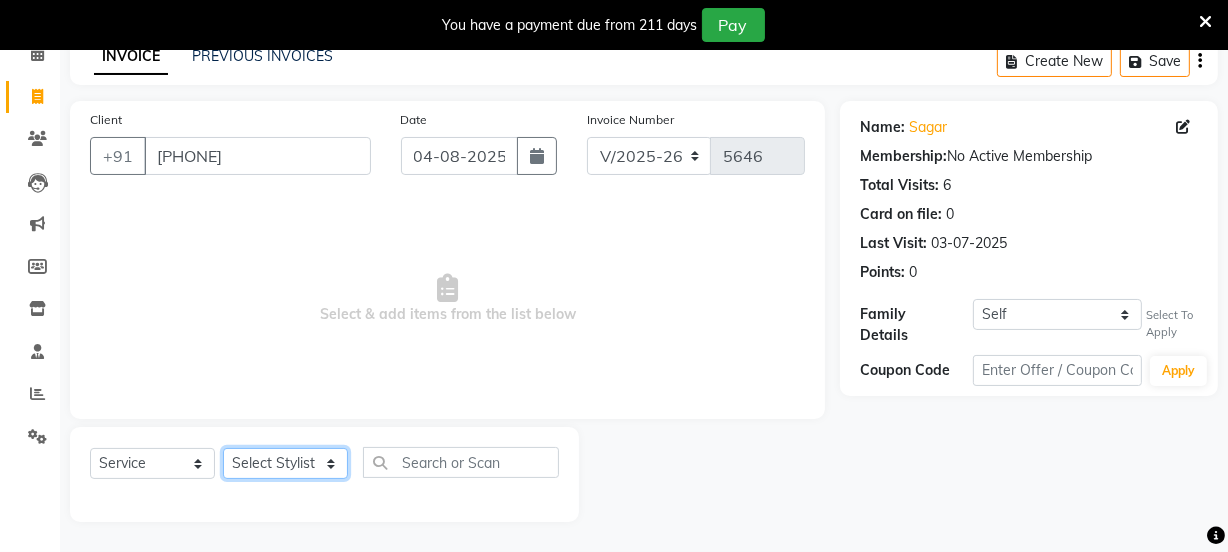 click on "Select Stylist Chetan    Dipak Vaidyakar Huda  kokan  n Mahadev Mane Mosin ansari  Nayan Patil Pradip  Prem Mane Rajan Roma Rajput Sai Shirin shaikh Shop Shubham Anarase Sneha suport staff Sonali  Sudip  Sujata thapa Sunil Umesh" 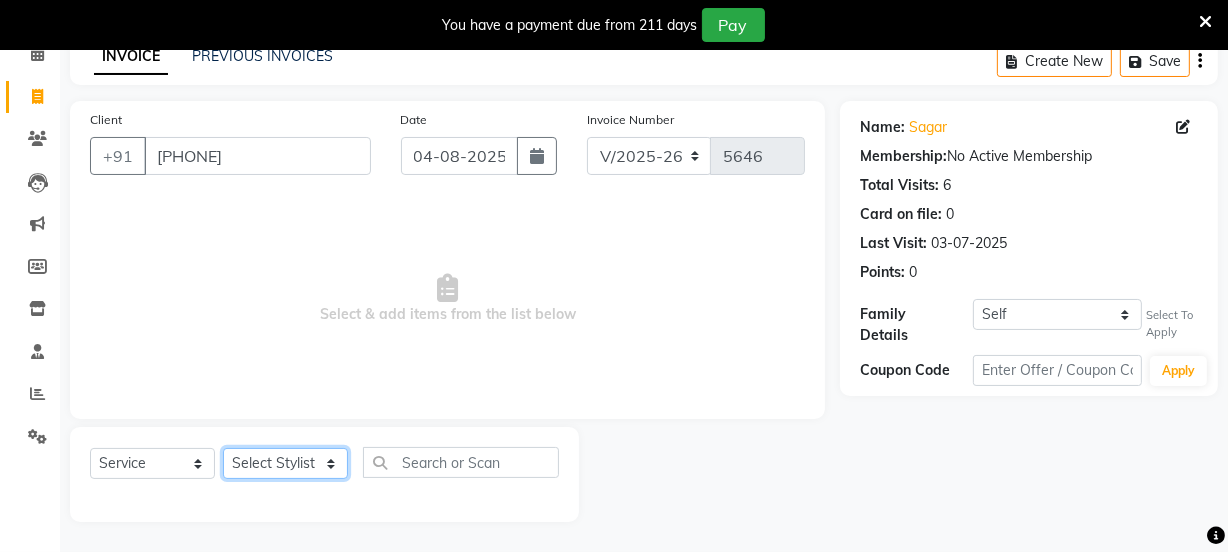 select on "47417" 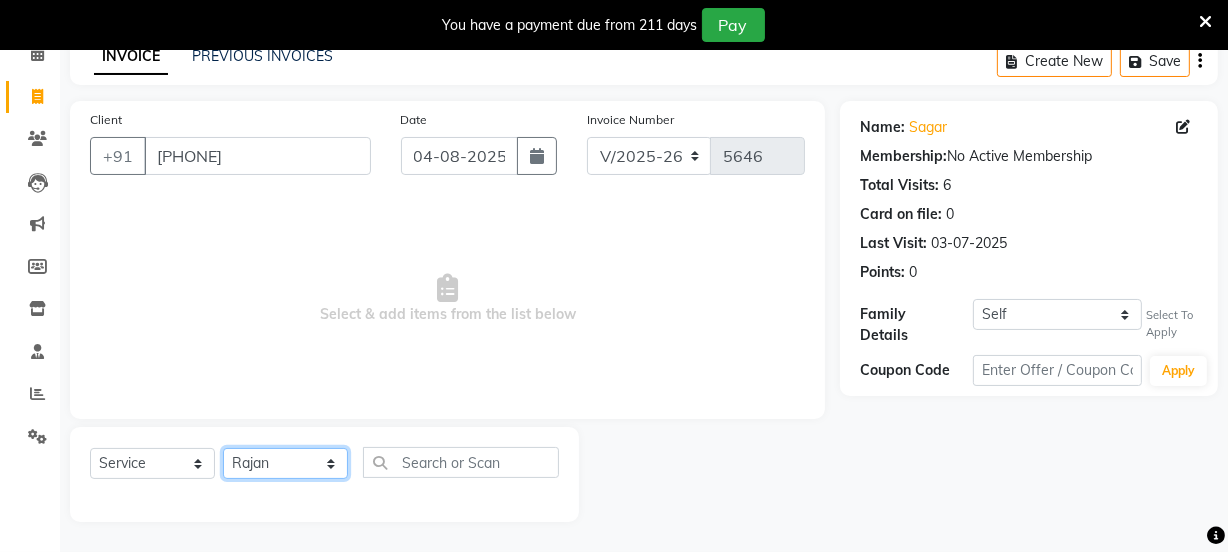 click on "Select Stylist Chetan    Dipak Vaidyakar Huda  kokan  n Mahadev Mane Mosin ansari  Nayan Patil Pradip  Prem Mane Rajan Roma Rajput Sai Shirin shaikh Shop Shubham Anarase Sneha suport staff Sonali  Sudip  Sujata thapa Sunil Umesh" 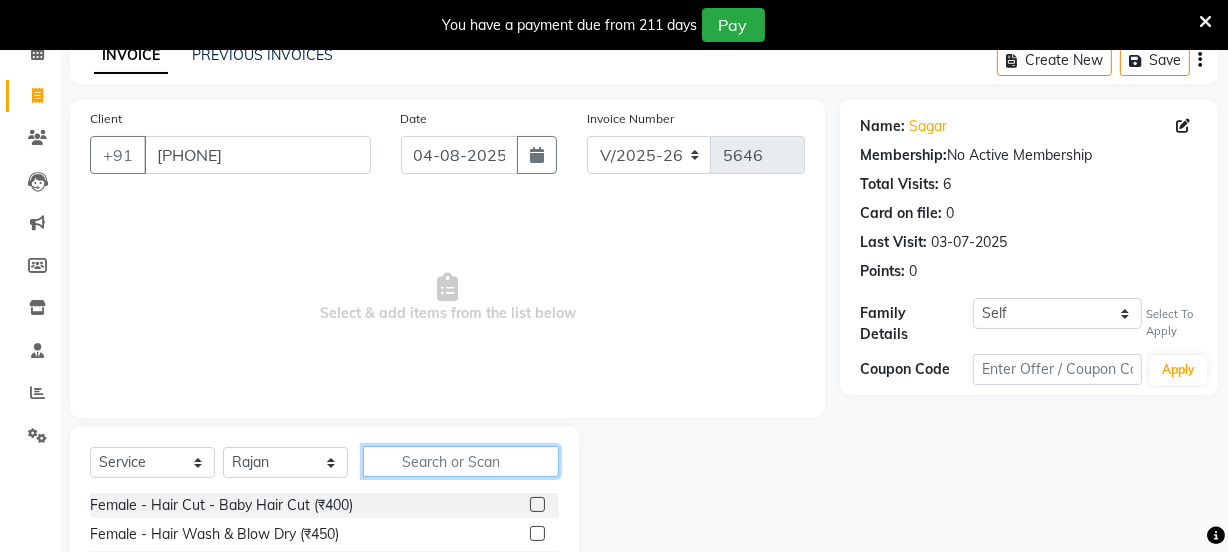 click 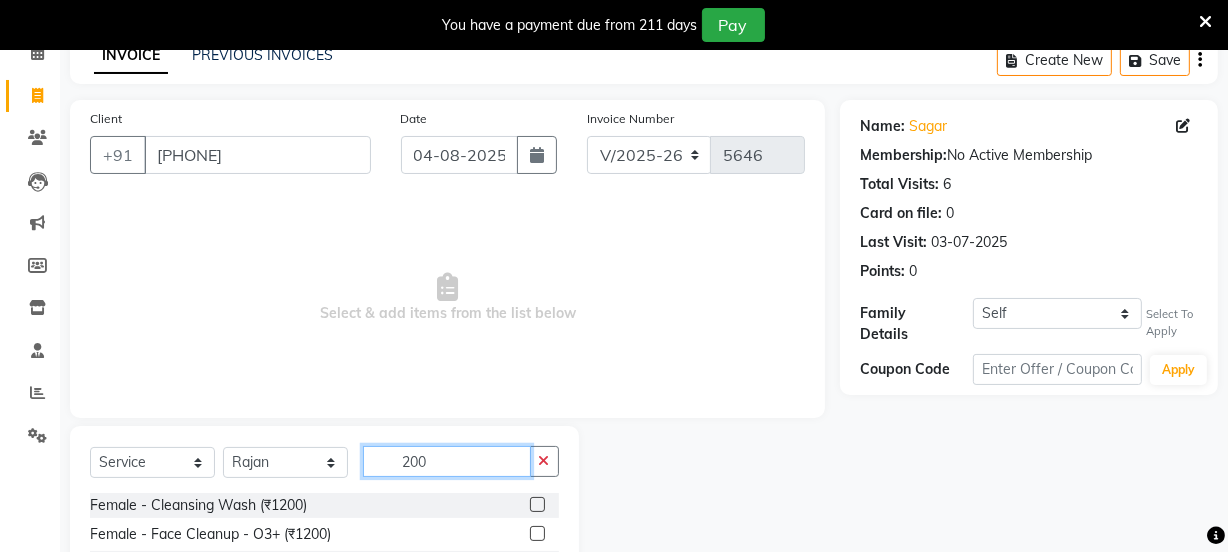 type on "200" 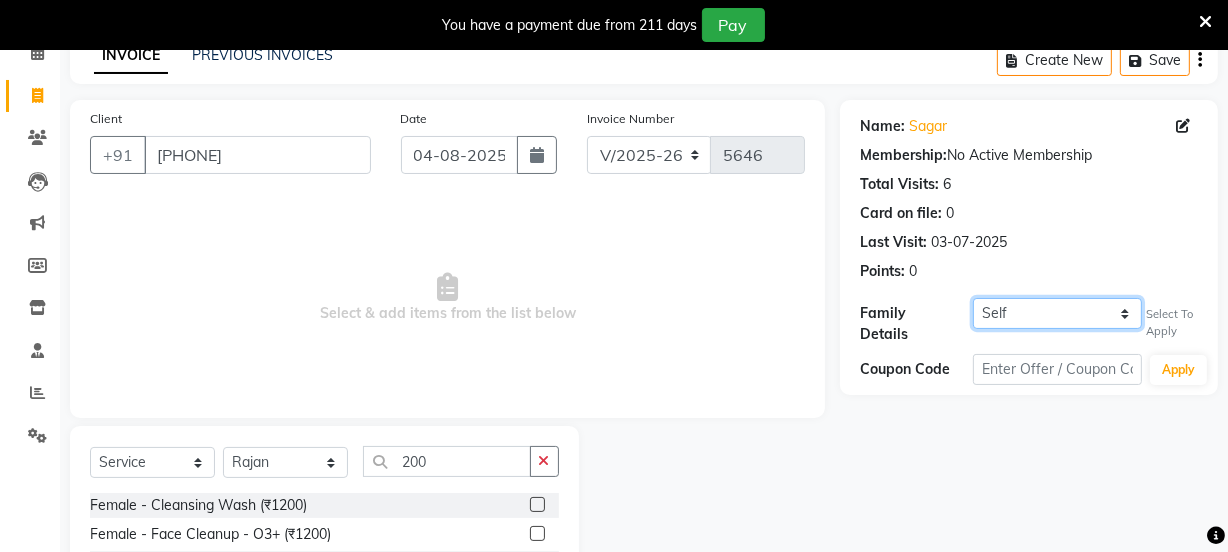 click on "[FIRST] [FIRST] [LAST]" 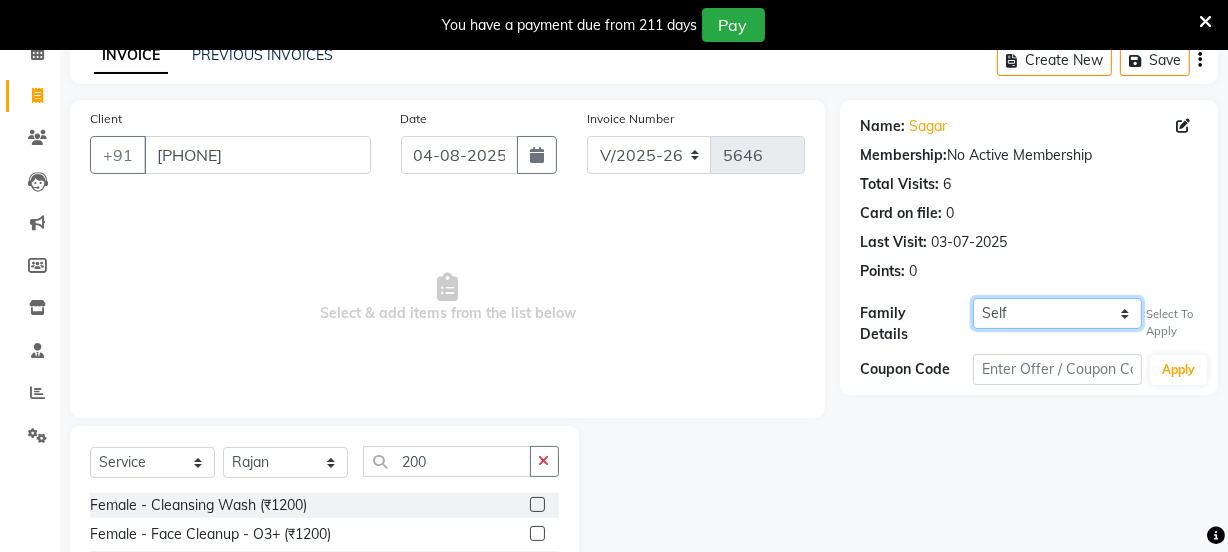 select on "2046354" 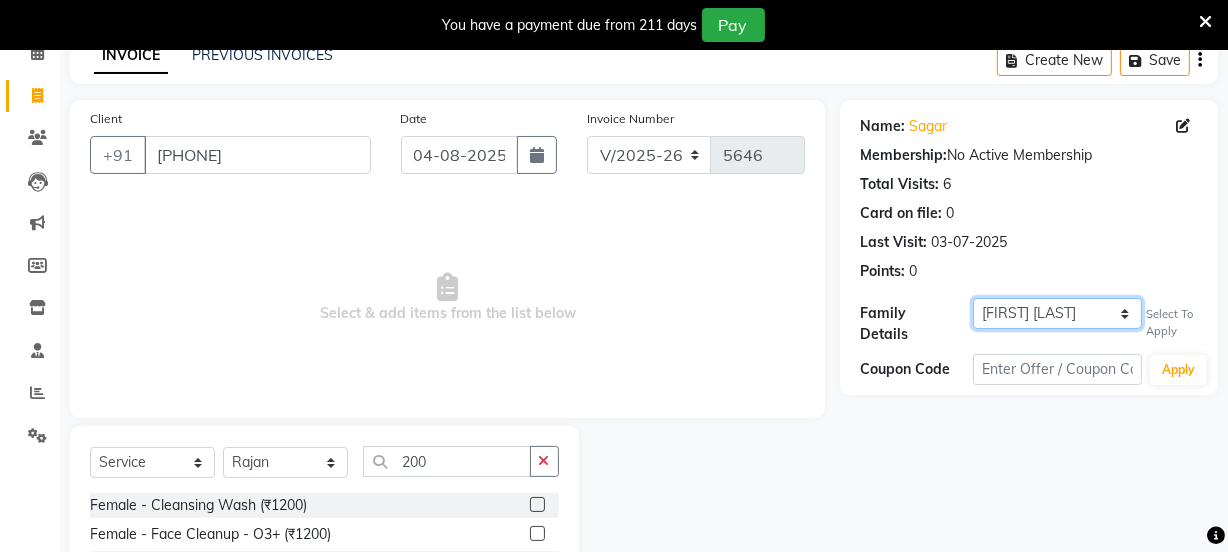 click on "[FIRST] [FIRST] [LAST]" 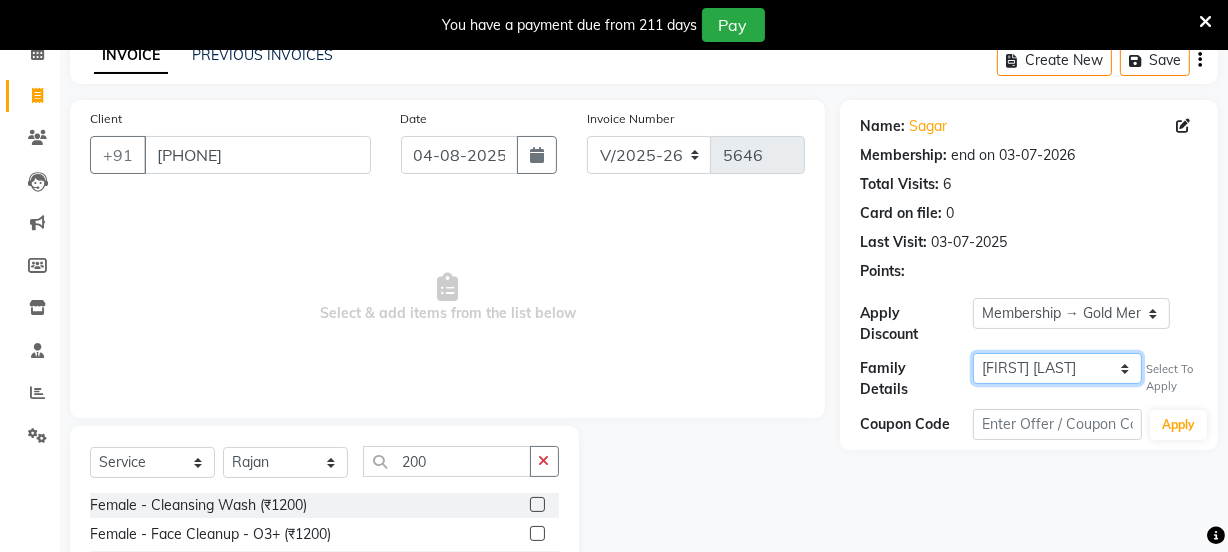 scroll, scrollTop: 300, scrollLeft: 0, axis: vertical 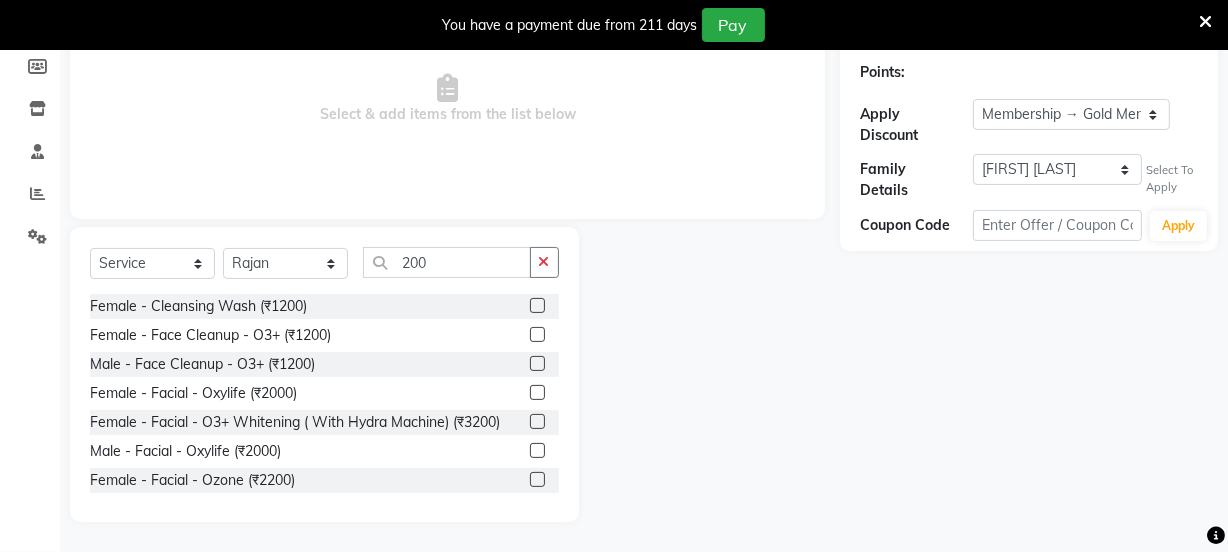 click 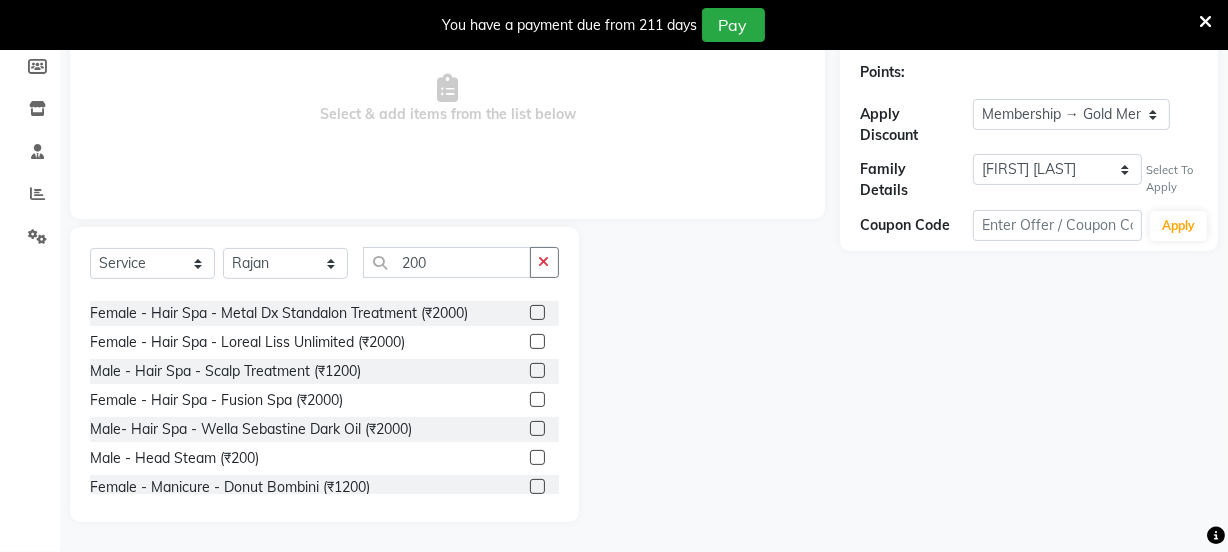 scroll, scrollTop: 523, scrollLeft: 0, axis: vertical 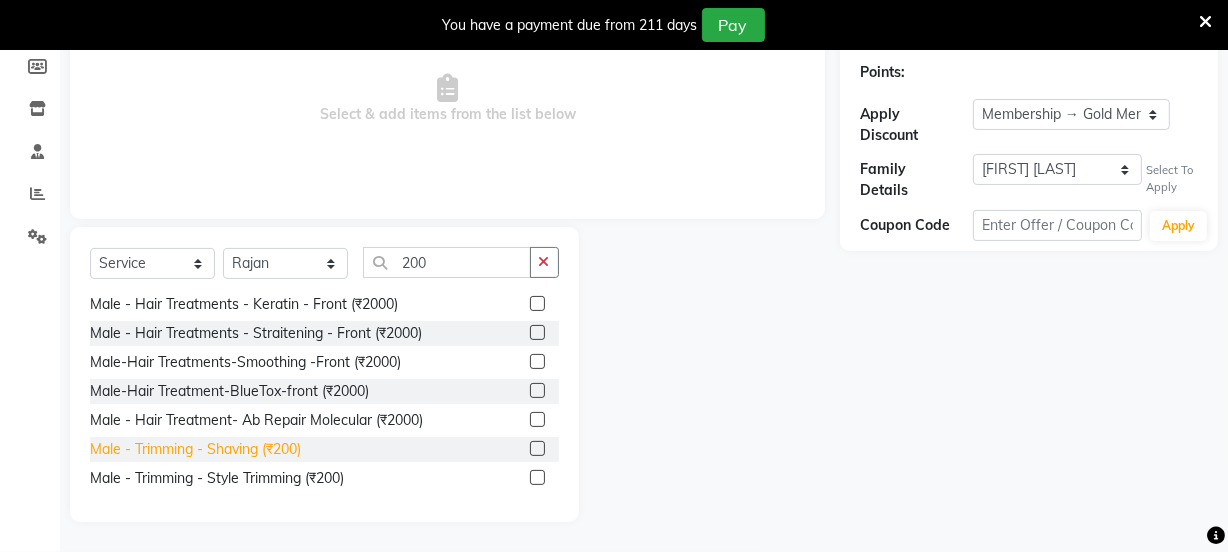 click on "Male - Trimming - Shaving (₹200)" 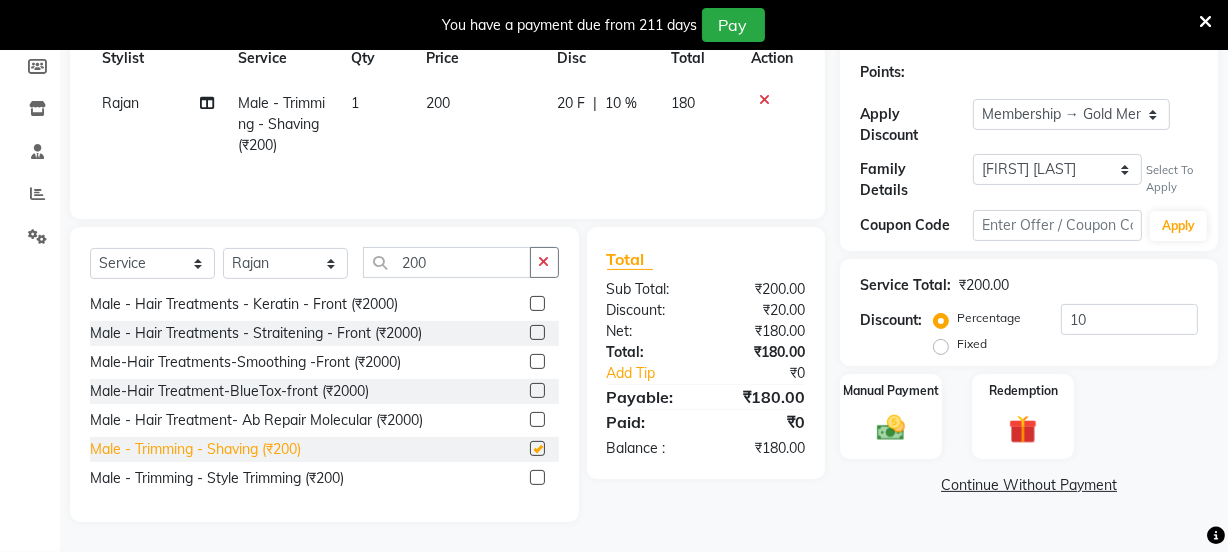 checkbox on "false" 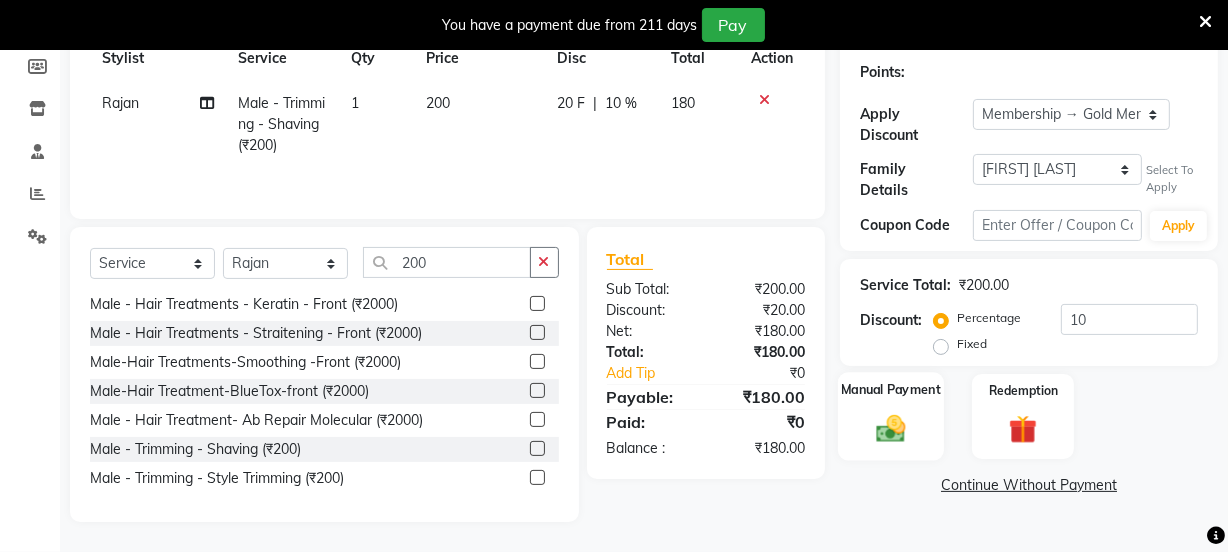 click 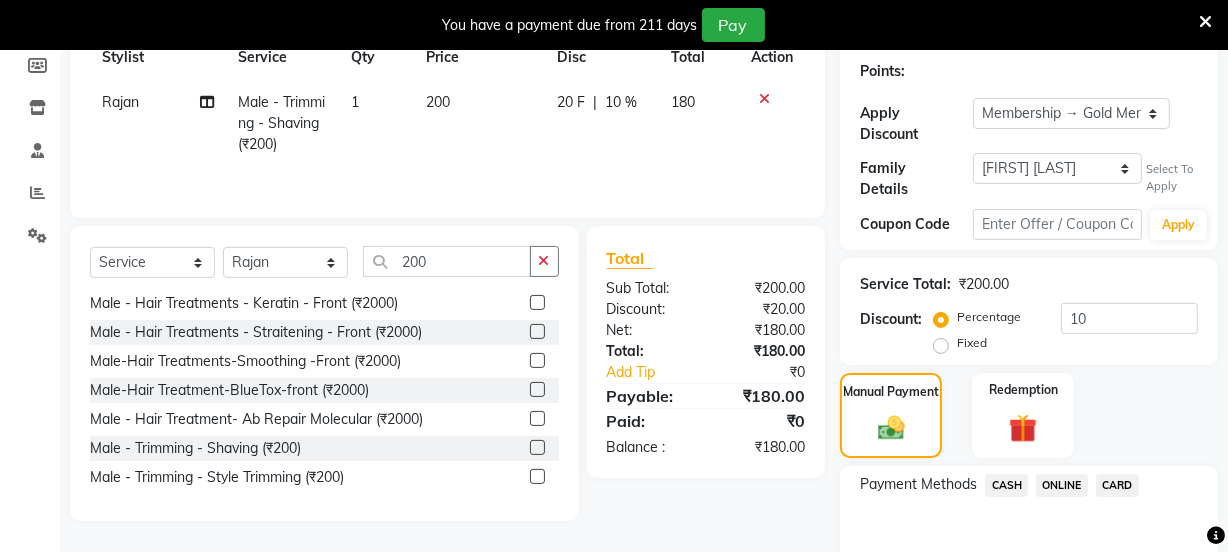 scroll, scrollTop: 1, scrollLeft: 0, axis: vertical 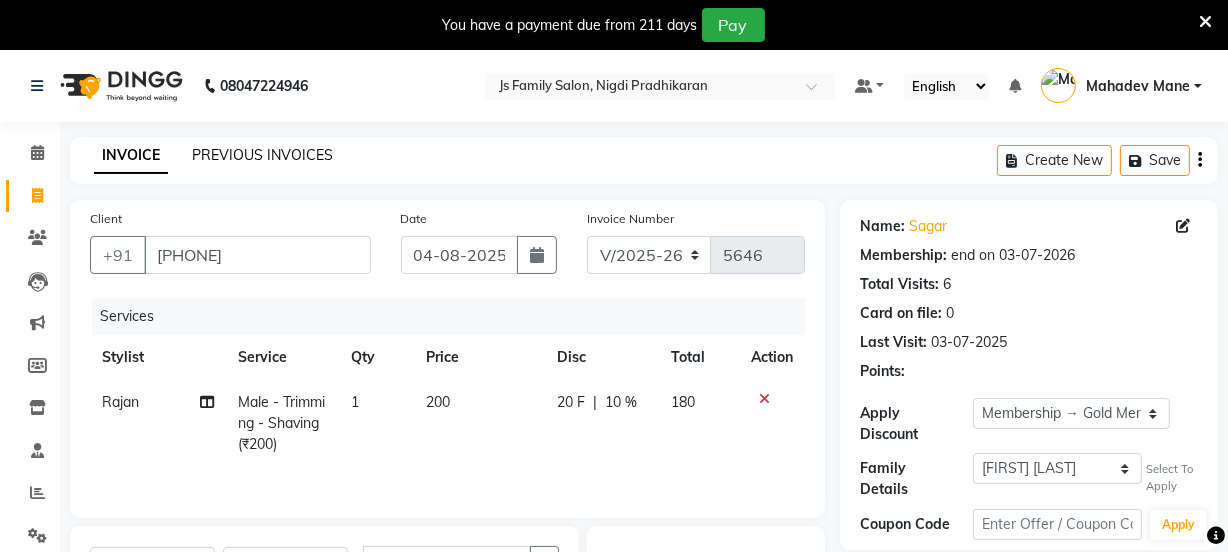 click on "PREVIOUS INVOICES" 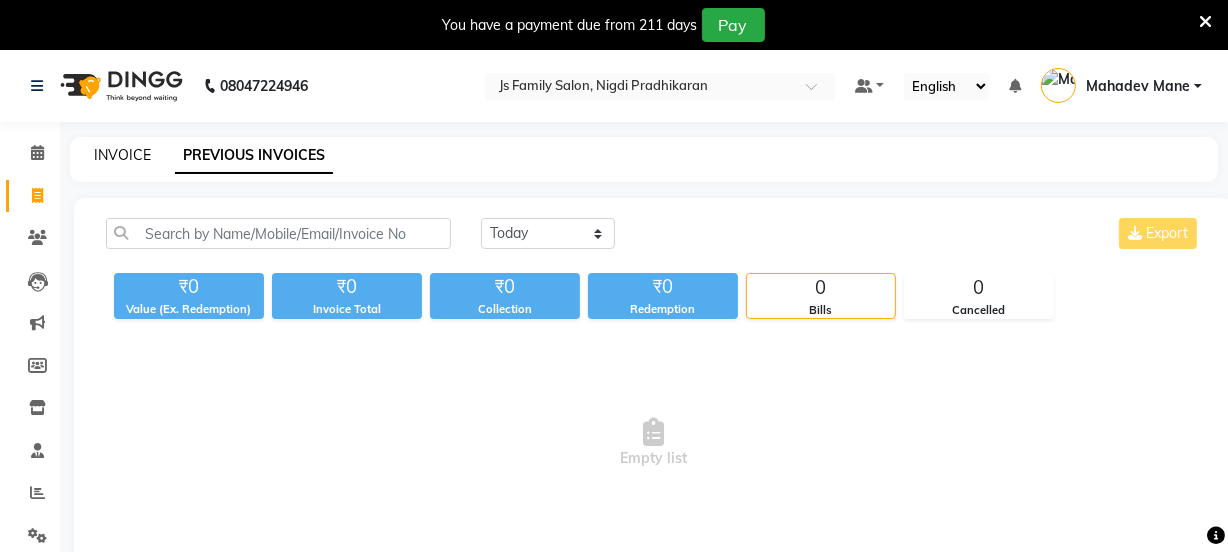 click on "INVOICE" 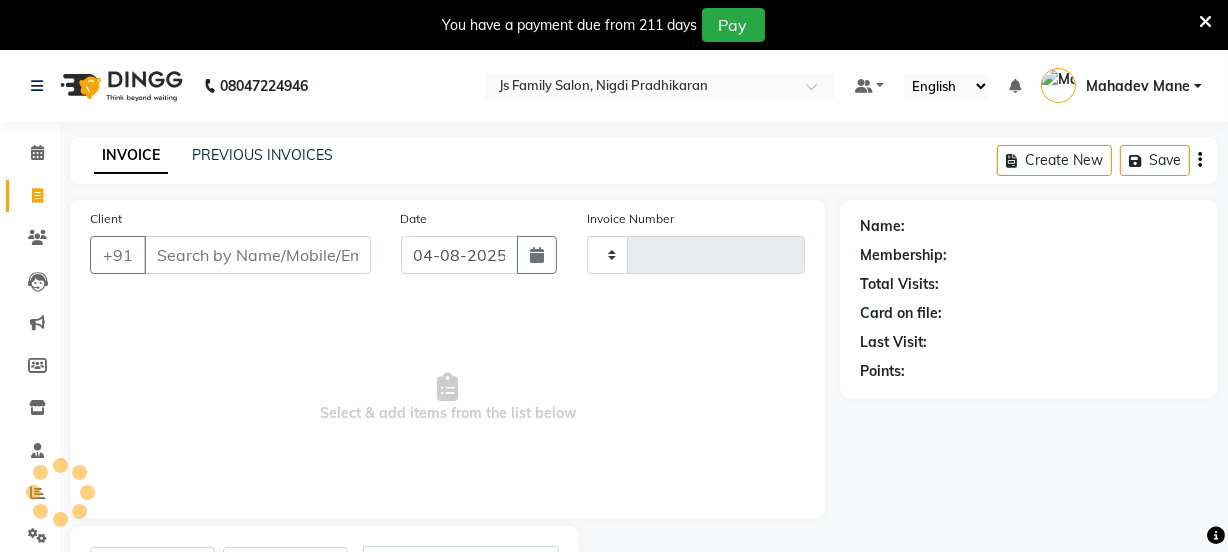 scroll, scrollTop: 100, scrollLeft: 0, axis: vertical 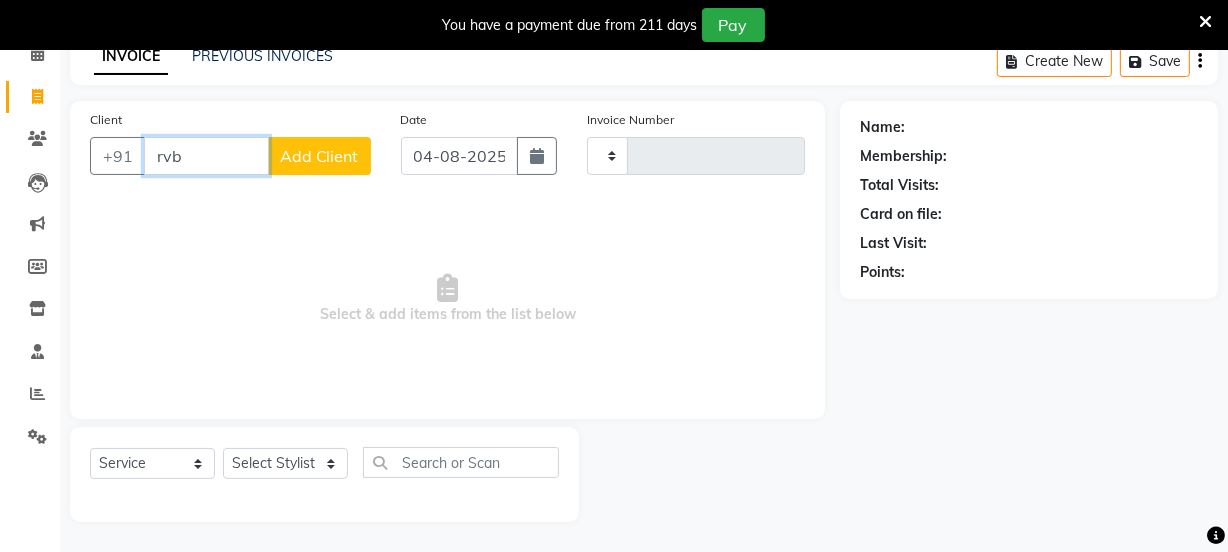 type on "rvb" 